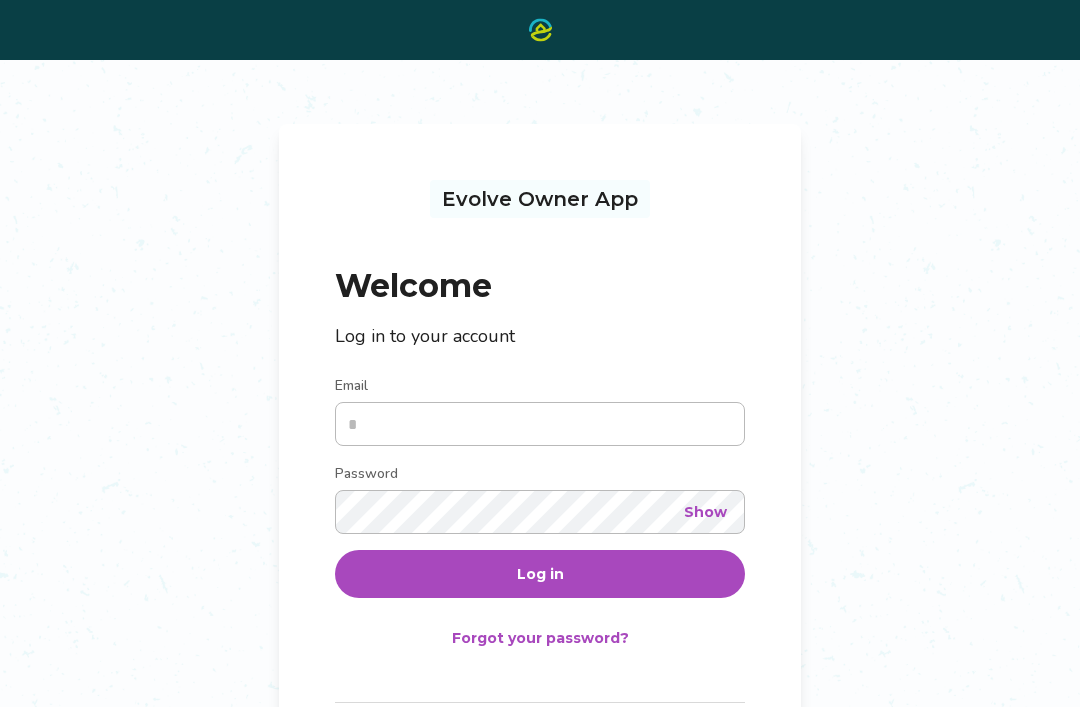 scroll, scrollTop: 0, scrollLeft: 0, axis: both 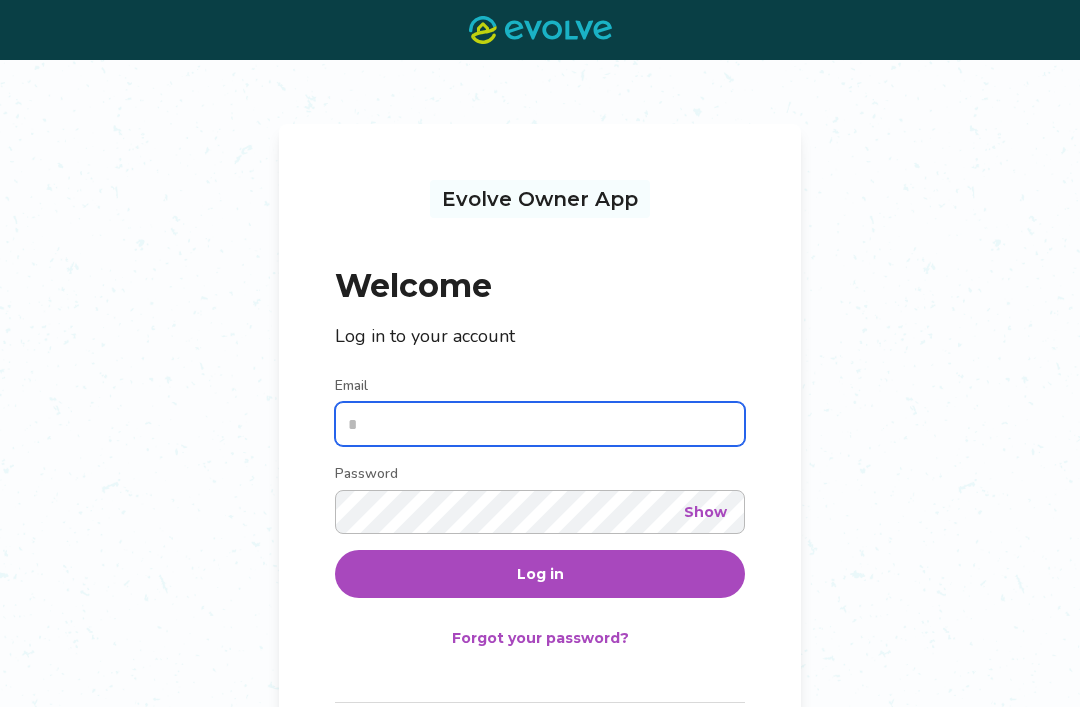type on "**********" 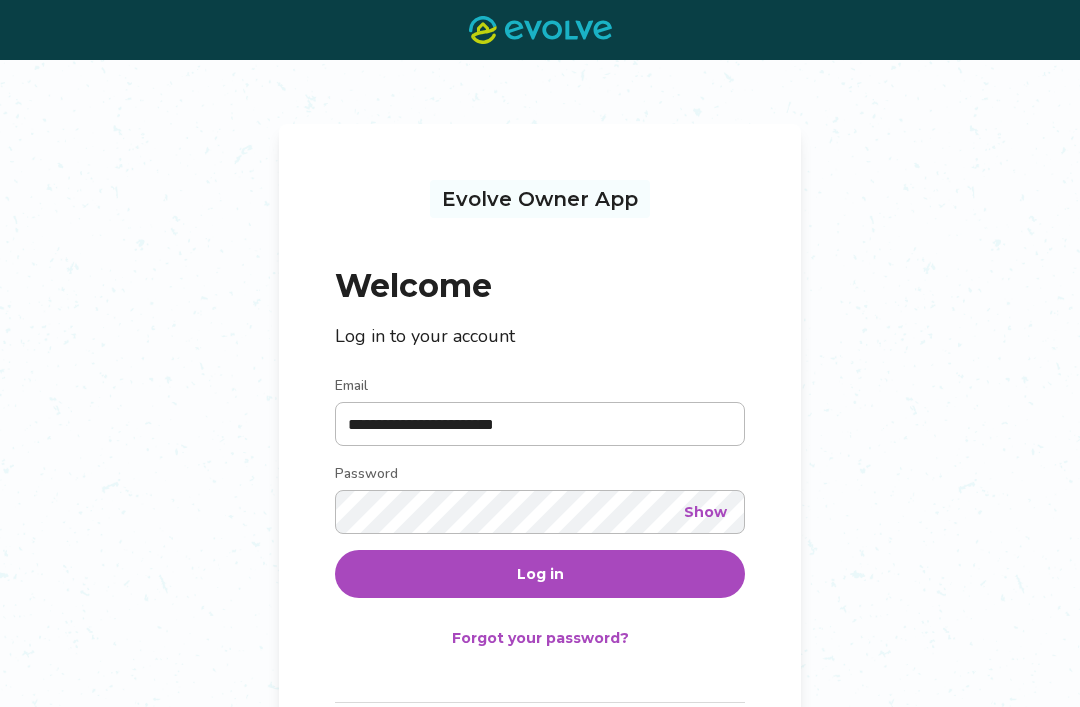 click on "Log in" at bounding box center (540, 574) 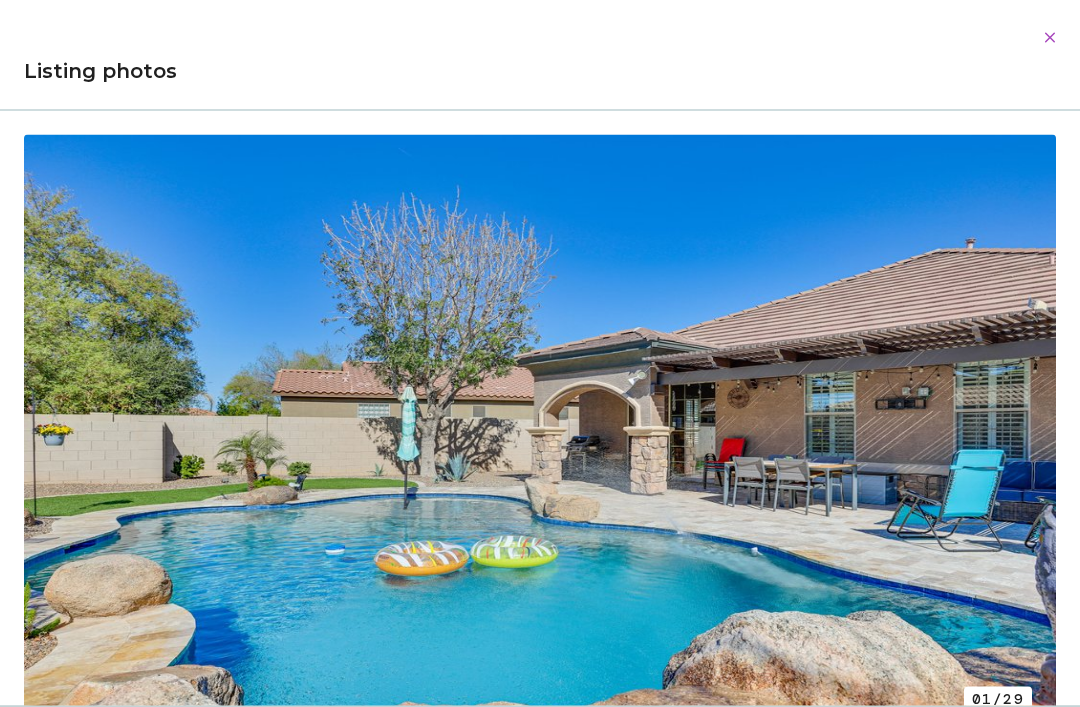 scroll, scrollTop: 705, scrollLeft: 0, axis: vertical 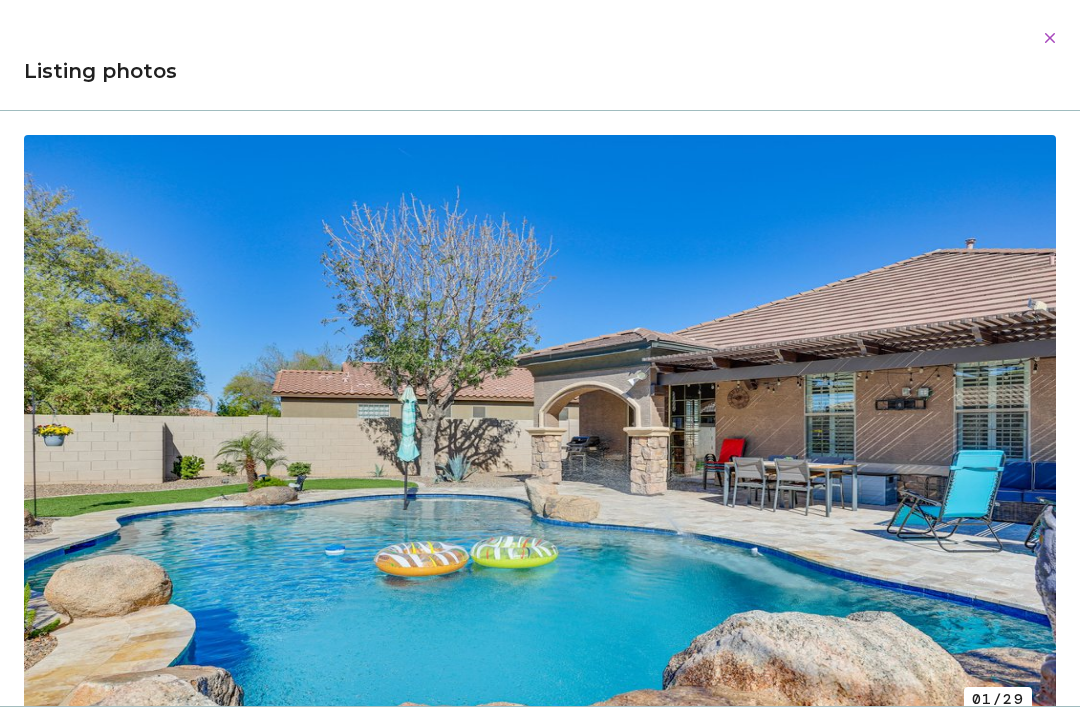 click at bounding box center (1050, 38) 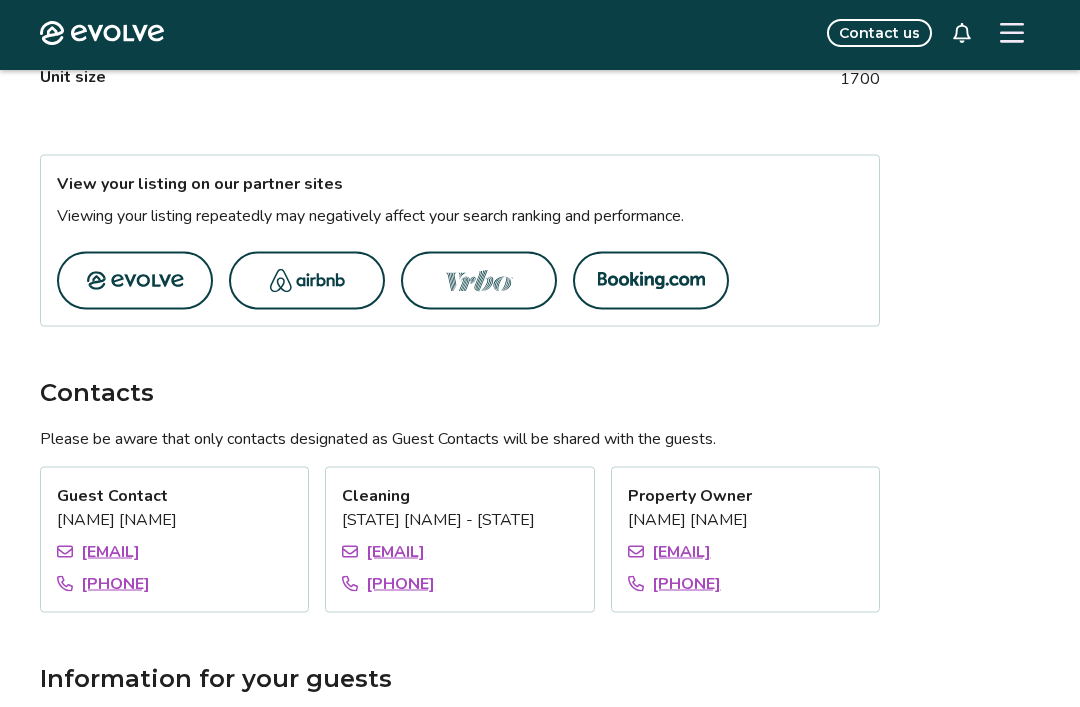 scroll, scrollTop: 1118, scrollLeft: 0, axis: vertical 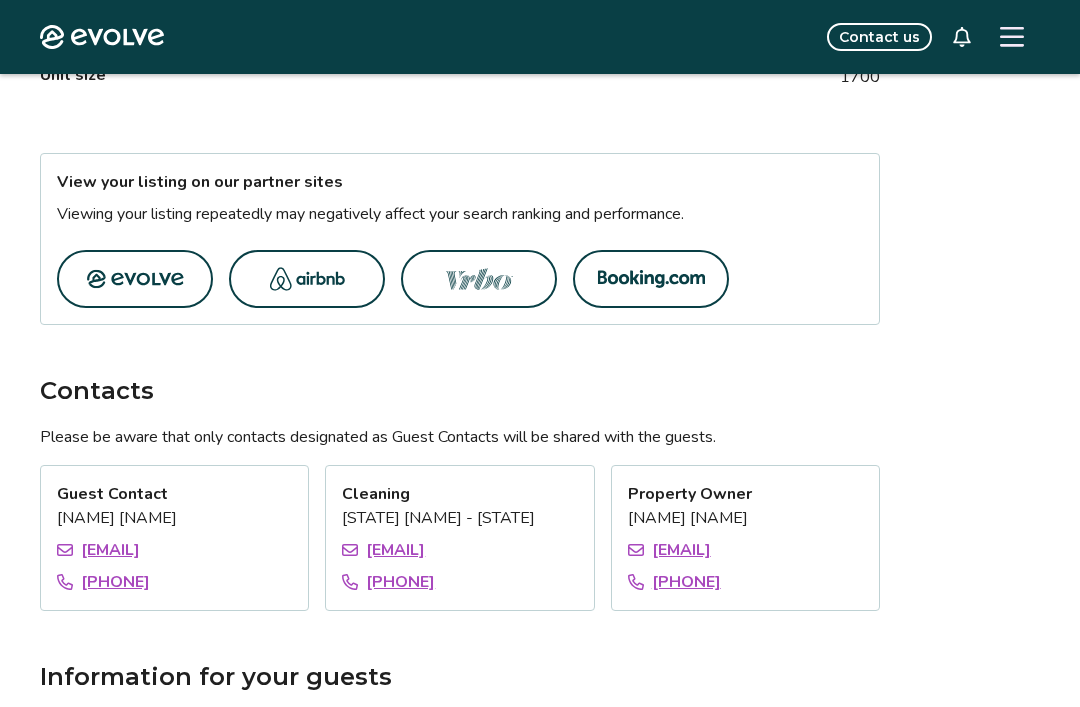 click at bounding box center [307, 279] 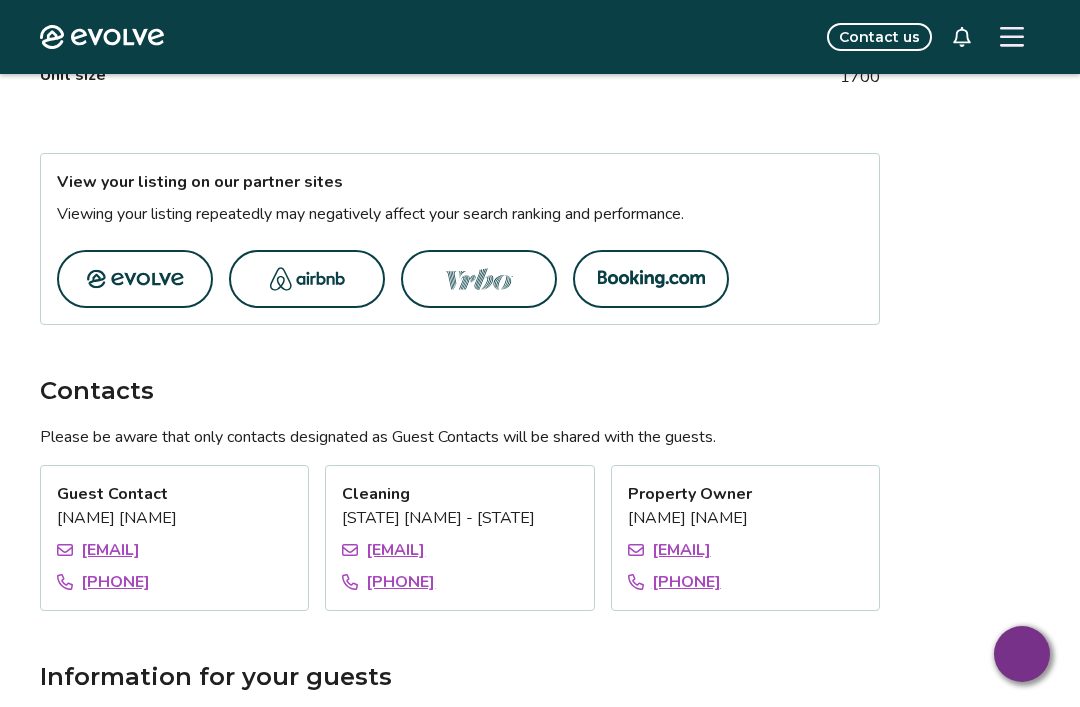 click at bounding box center (479, 279) 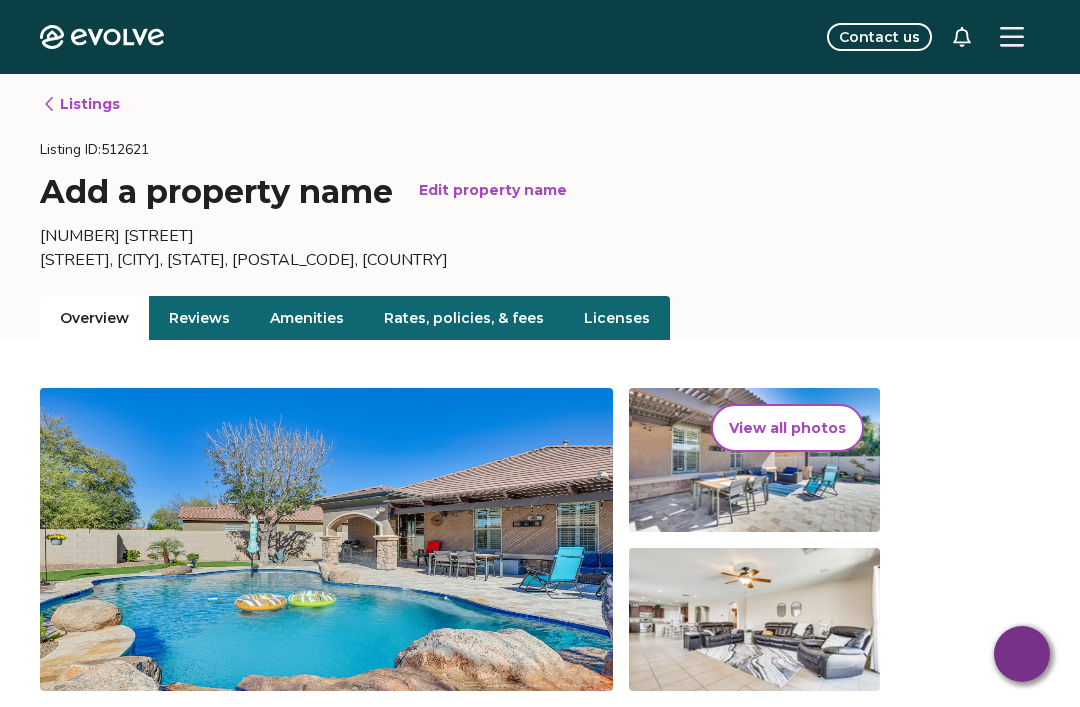 scroll, scrollTop: 0, scrollLeft: 0, axis: both 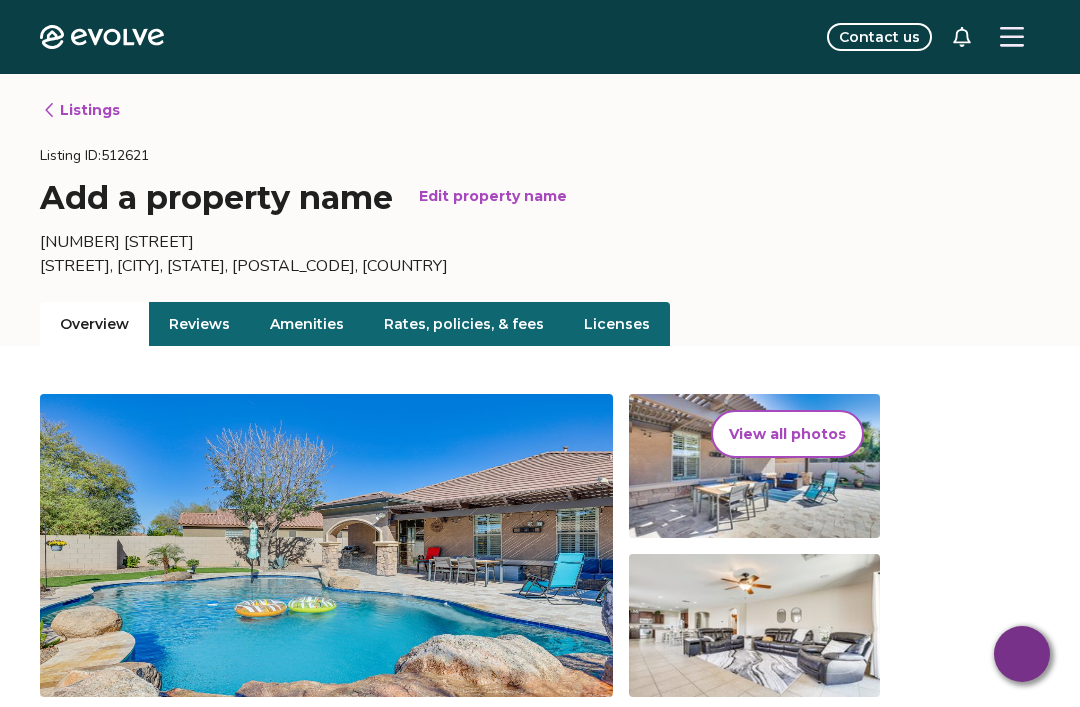 click on "Listings" at bounding box center (81, 110) 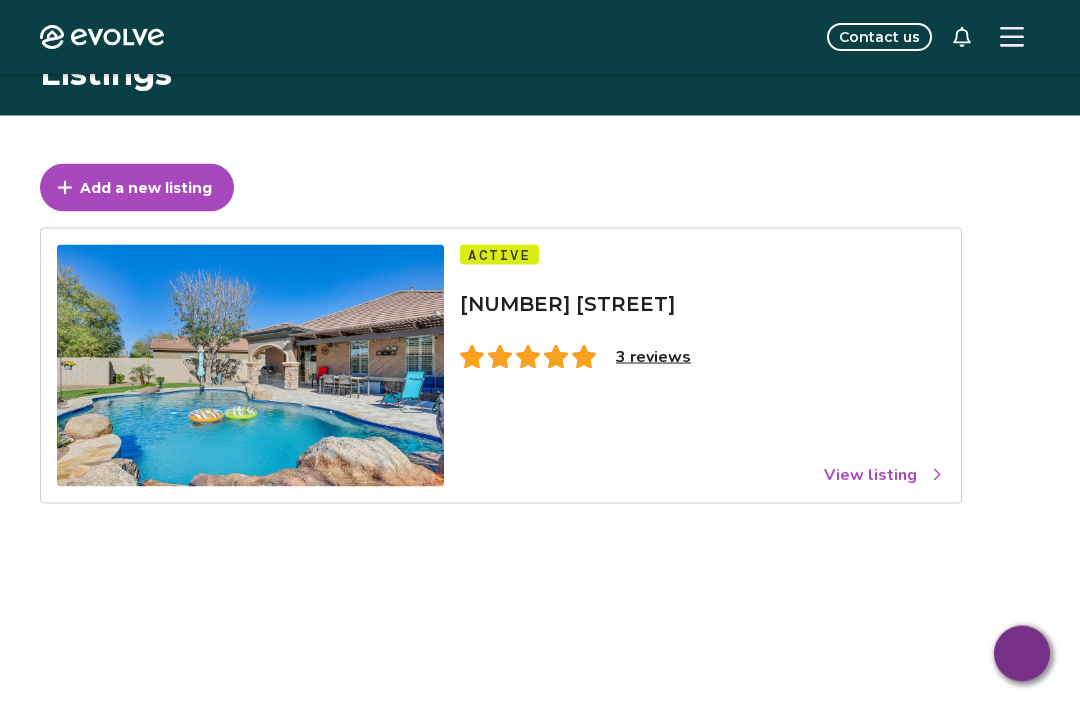 scroll, scrollTop: 0, scrollLeft: 0, axis: both 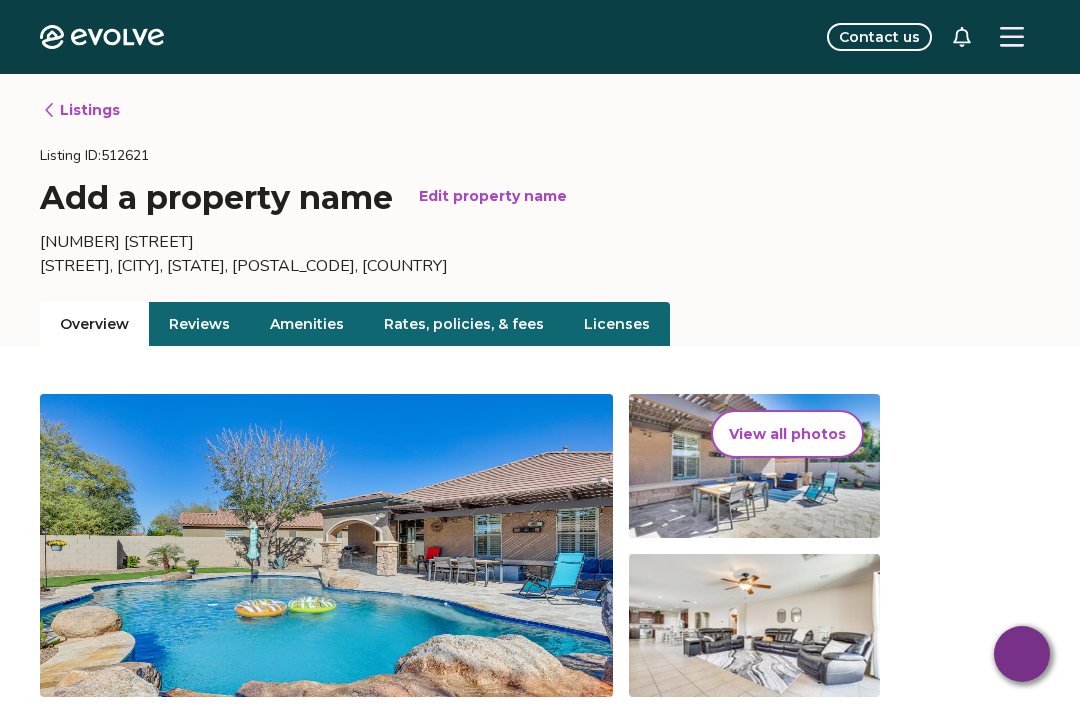 click 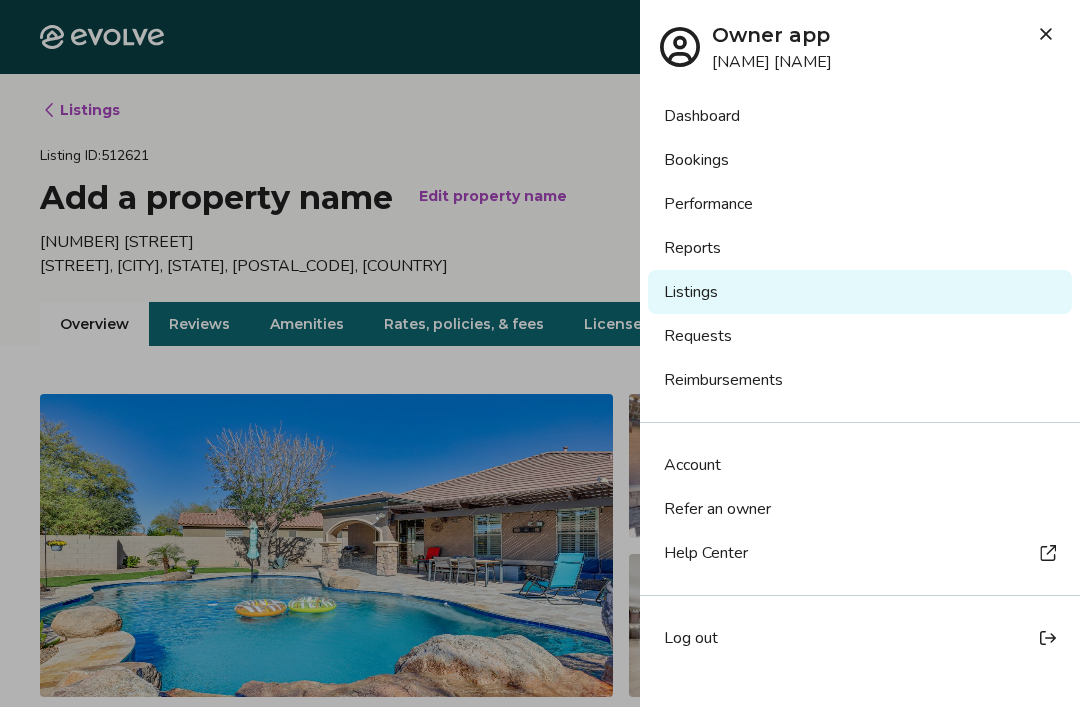 click on "Bookings" at bounding box center [860, 160] 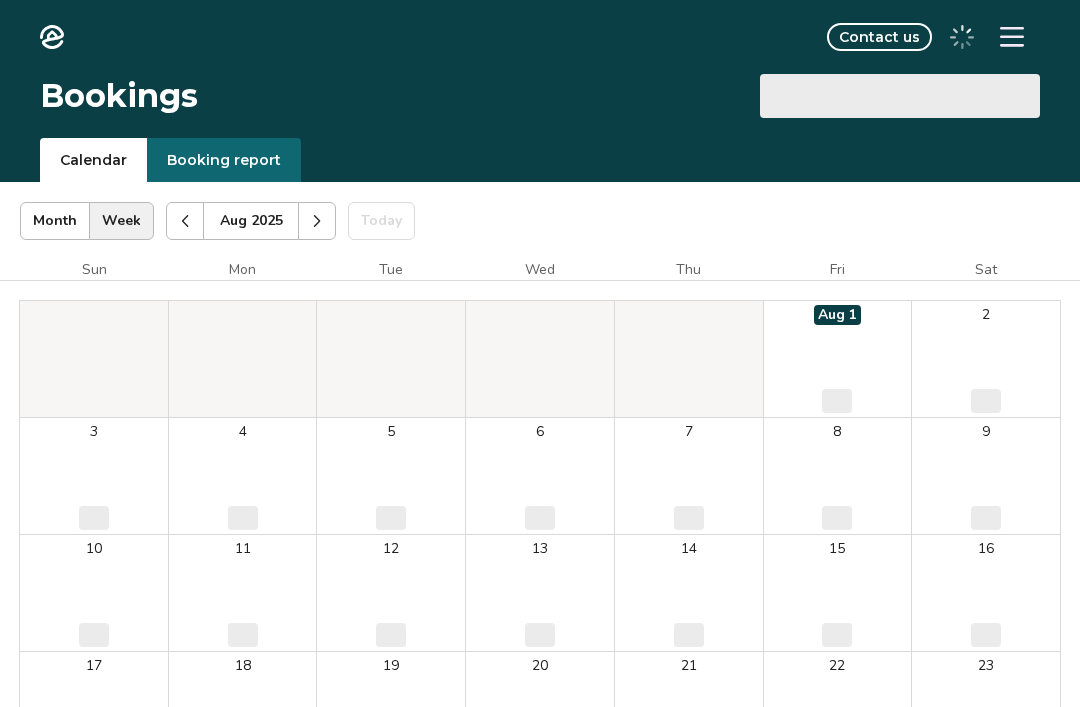 scroll, scrollTop: 0, scrollLeft: 0, axis: both 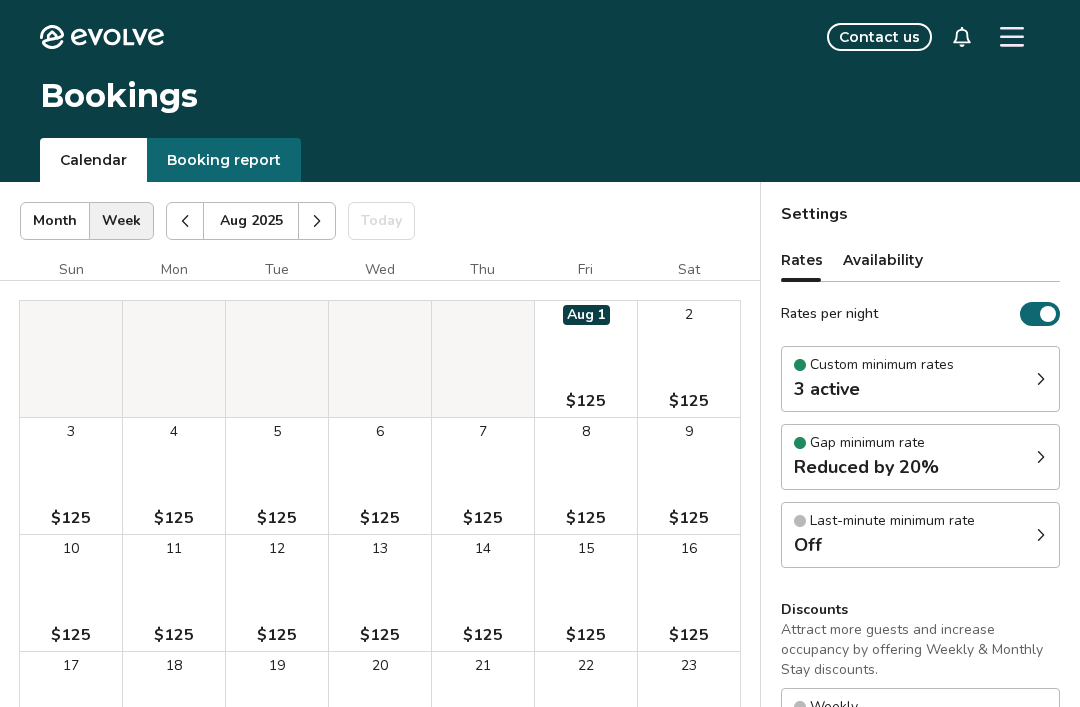 click on "Booking report" at bounding box center (224, 160) 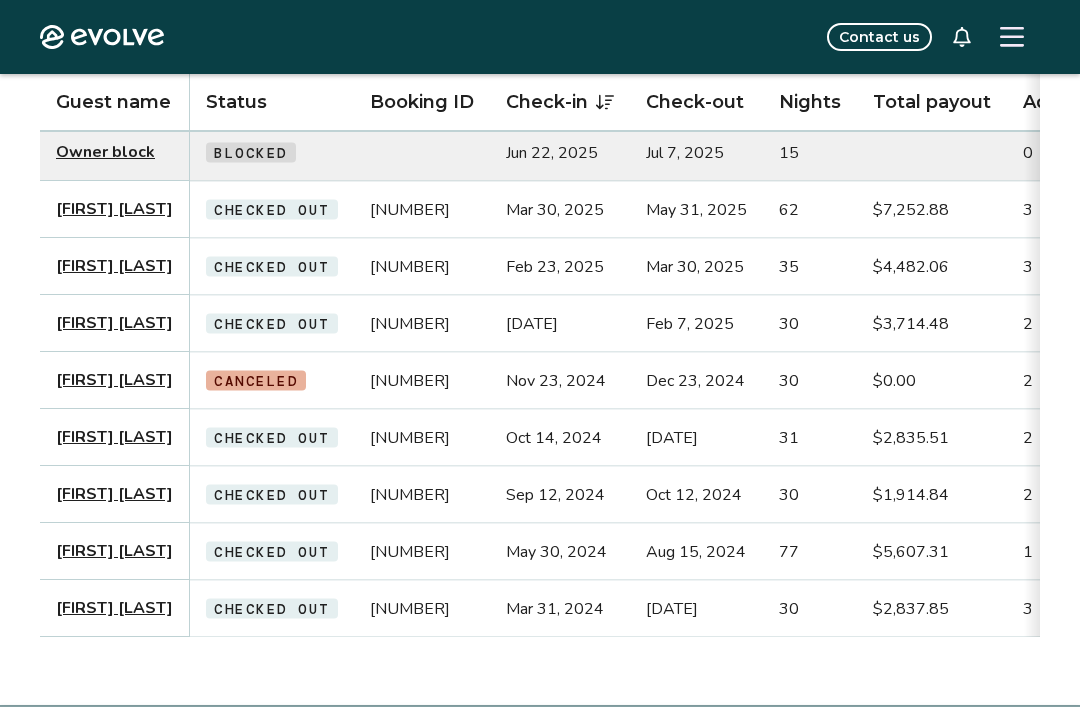 scroll, scrollTop: 301, scrollLeft: 0, axis: vertical 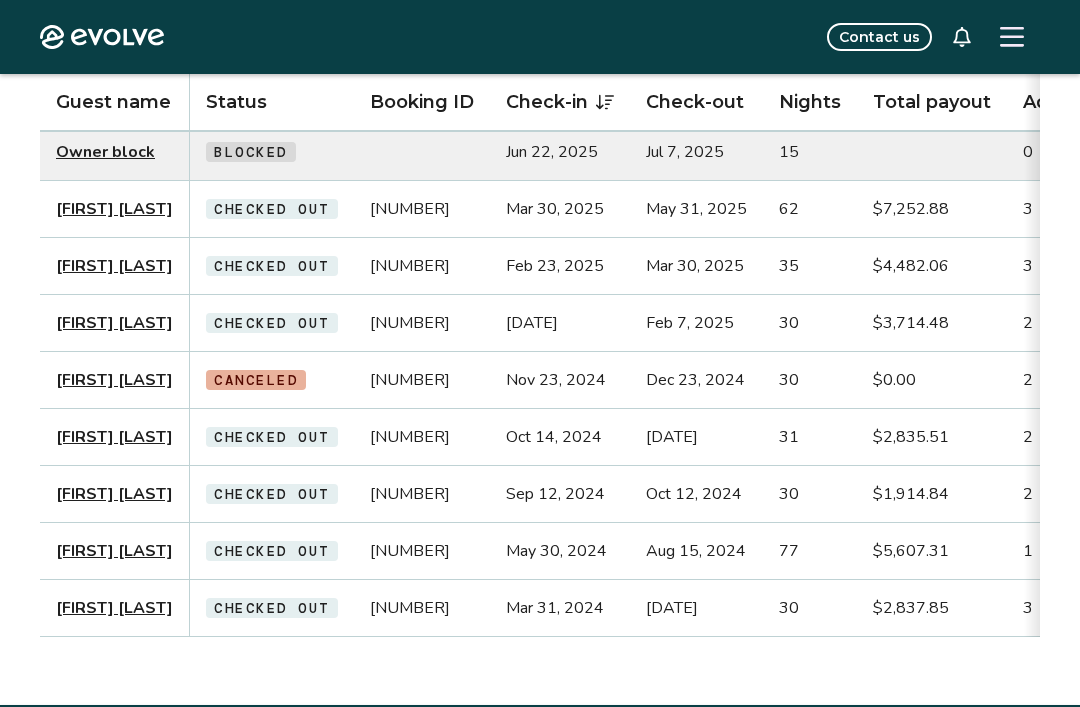 click on "Checked out" at bounding box center (272, 608) 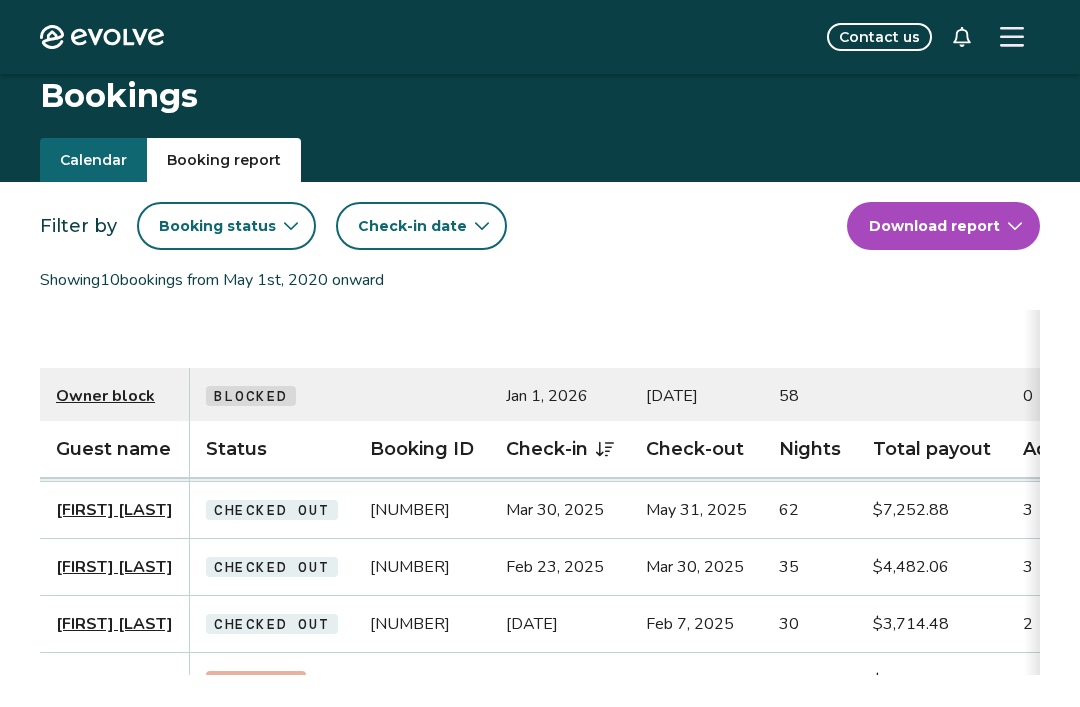 scroll, scrollTop: 347, scrollLeft: 0, axis: vertical 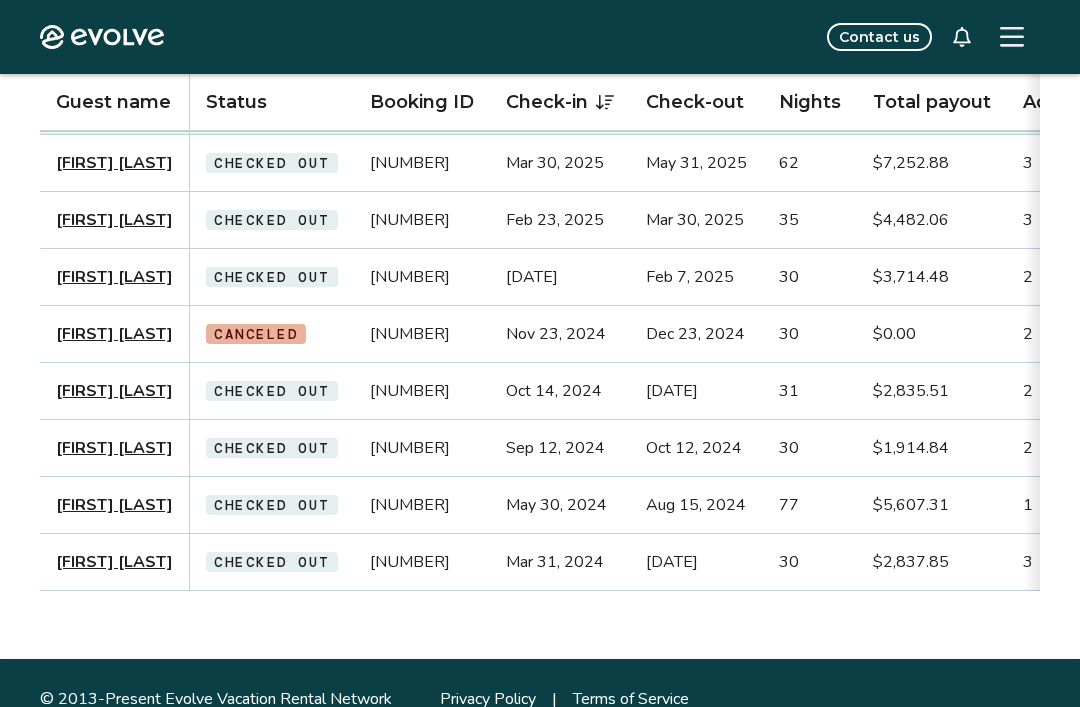 click on "[FIRST] [LAST]" at bounding box center (114, 505) 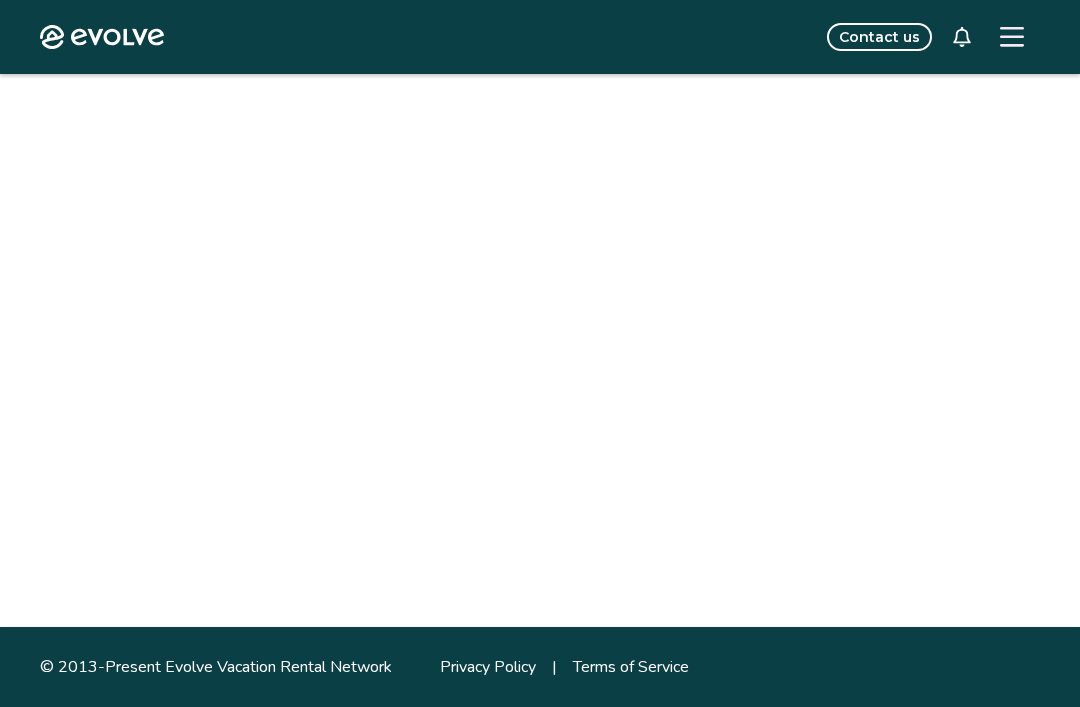 scroll, scrollTop: 0, scrollLeft: 0, axis: both 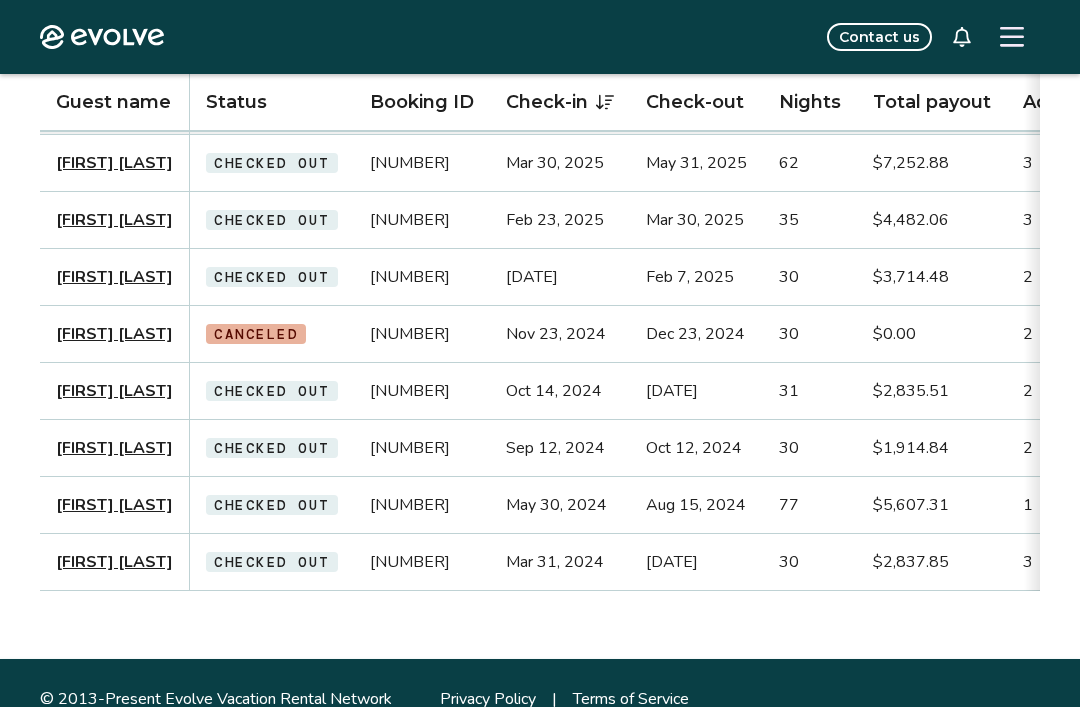 click on "[FIRST] [LAST]" at bounding box center (114, 448) 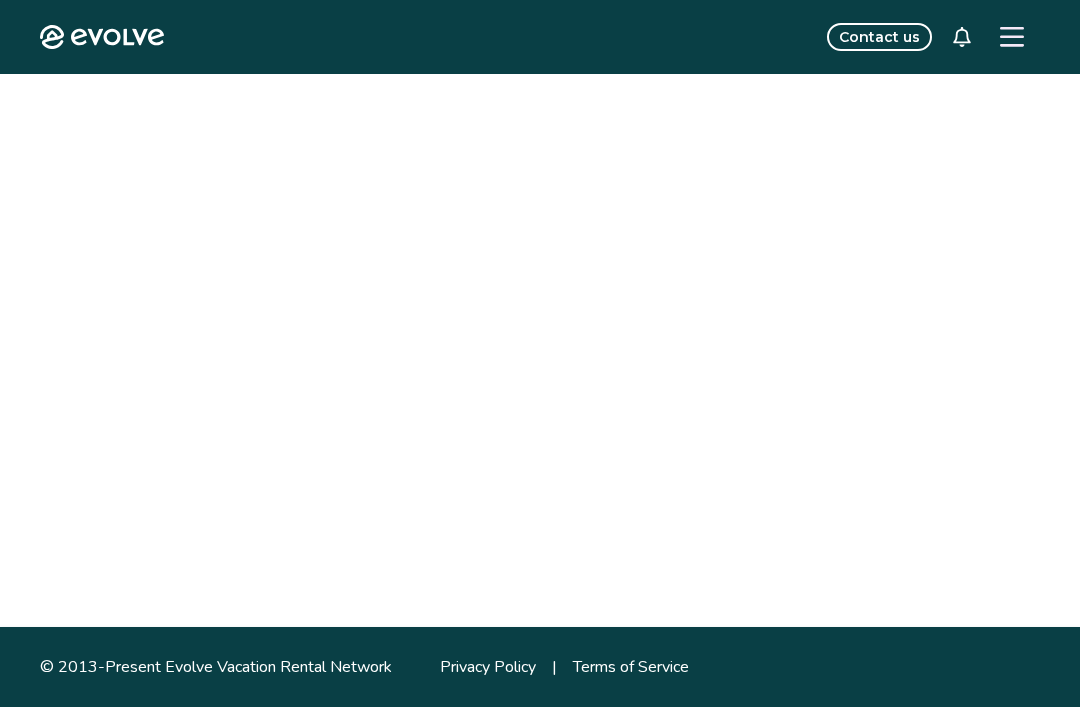 scroll, scrollTop: 0, scrollLeft: 0, axis: both 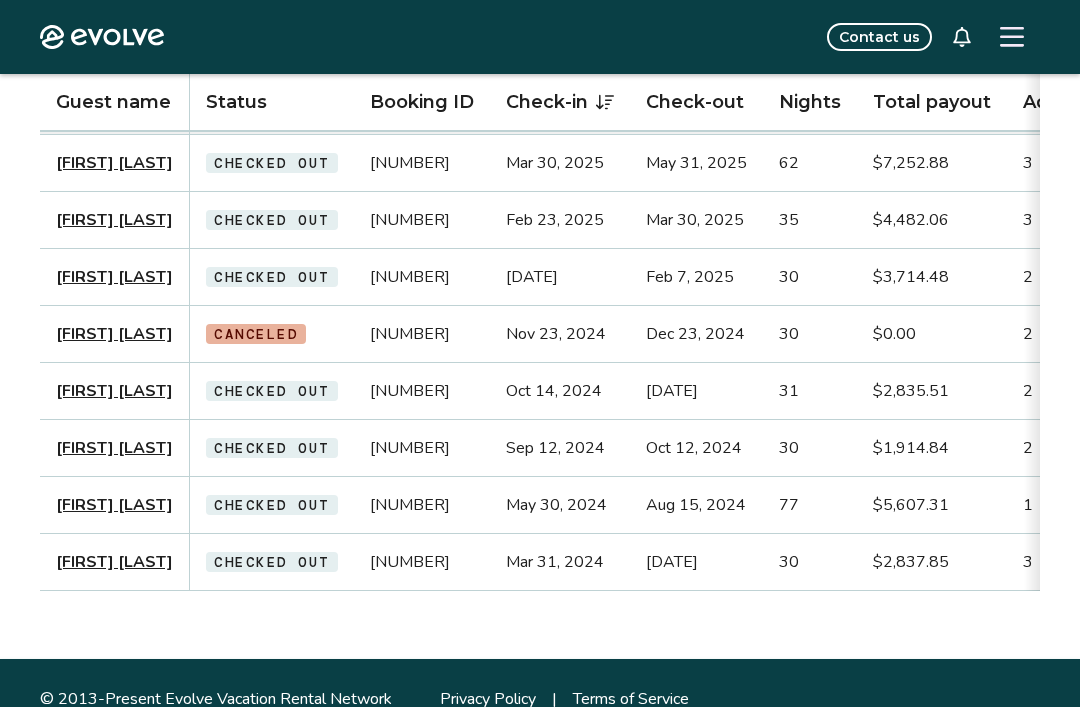 click on "[FIRST] [LAST]" at bounding box center (114, 391) 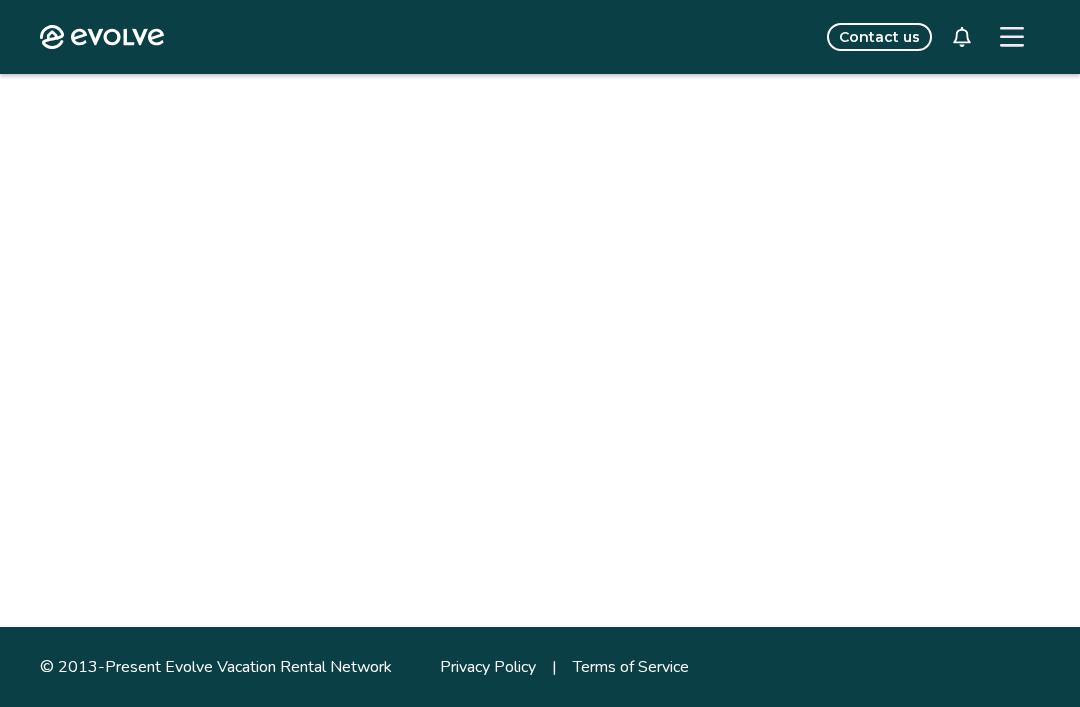 scroll, scrollTop: 0, scrollLeft: 0, axis: both 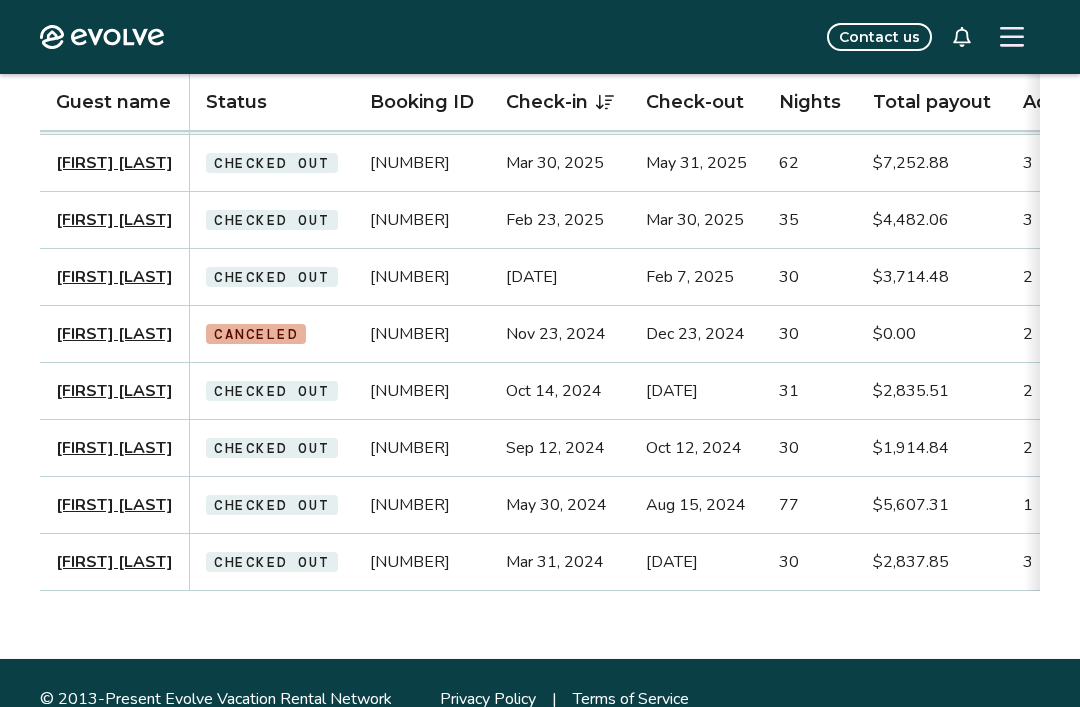 click on "[FIRST] [LAST]" at bounding box center [114, 277] 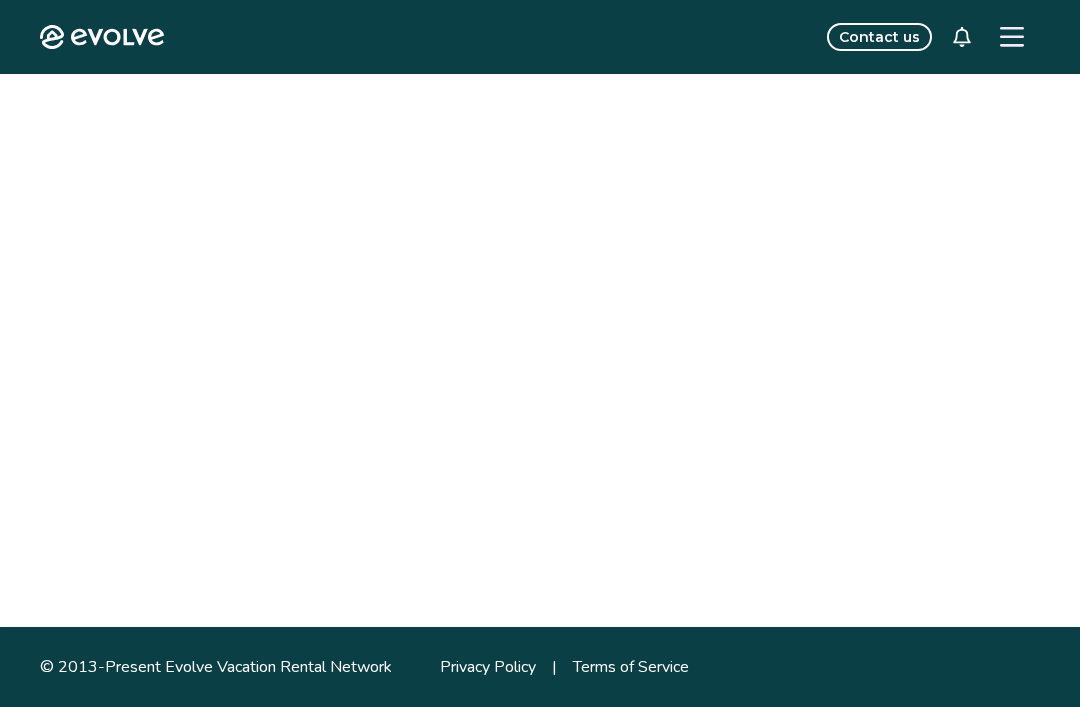 scroll, scrollTop: 0, scrollLeft: 0, axis: both 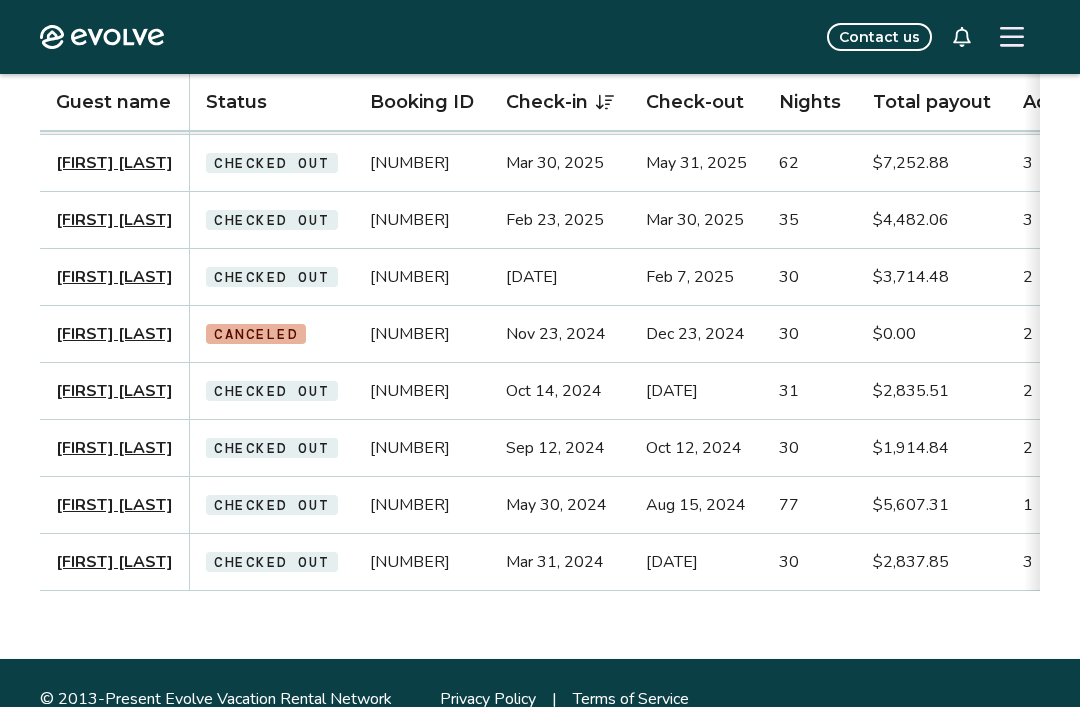 click on "[FIRST] [LAST]" at bounding box center (114, 220) 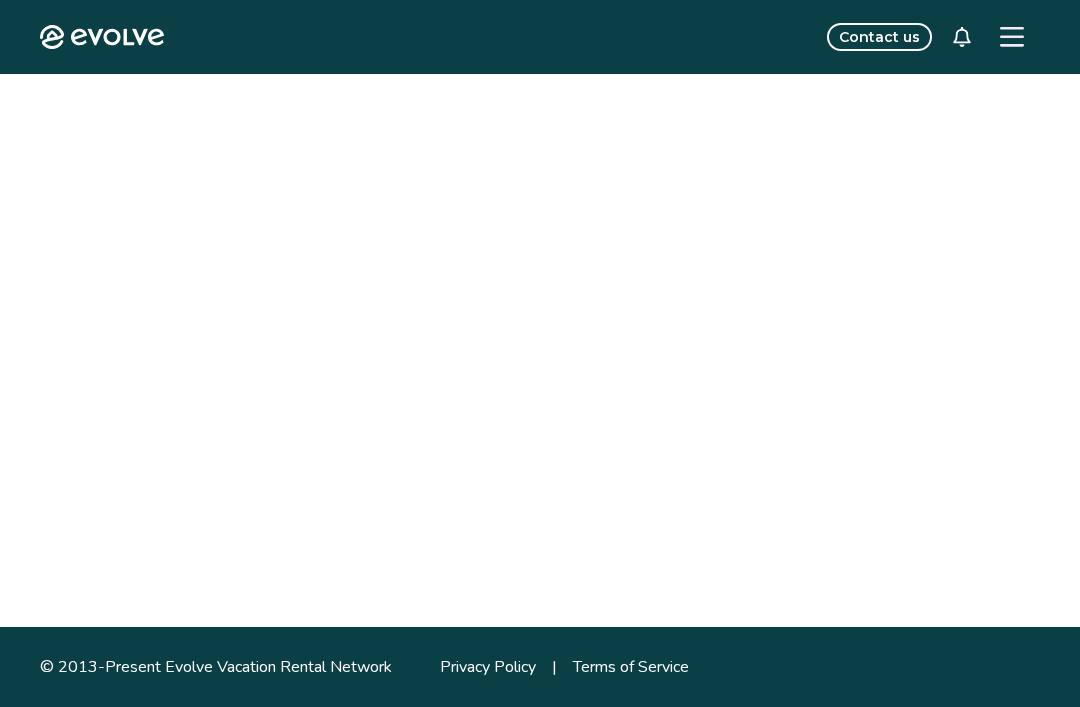 scroll, scrollTop: 0, scrollLeft: 0, axis: both 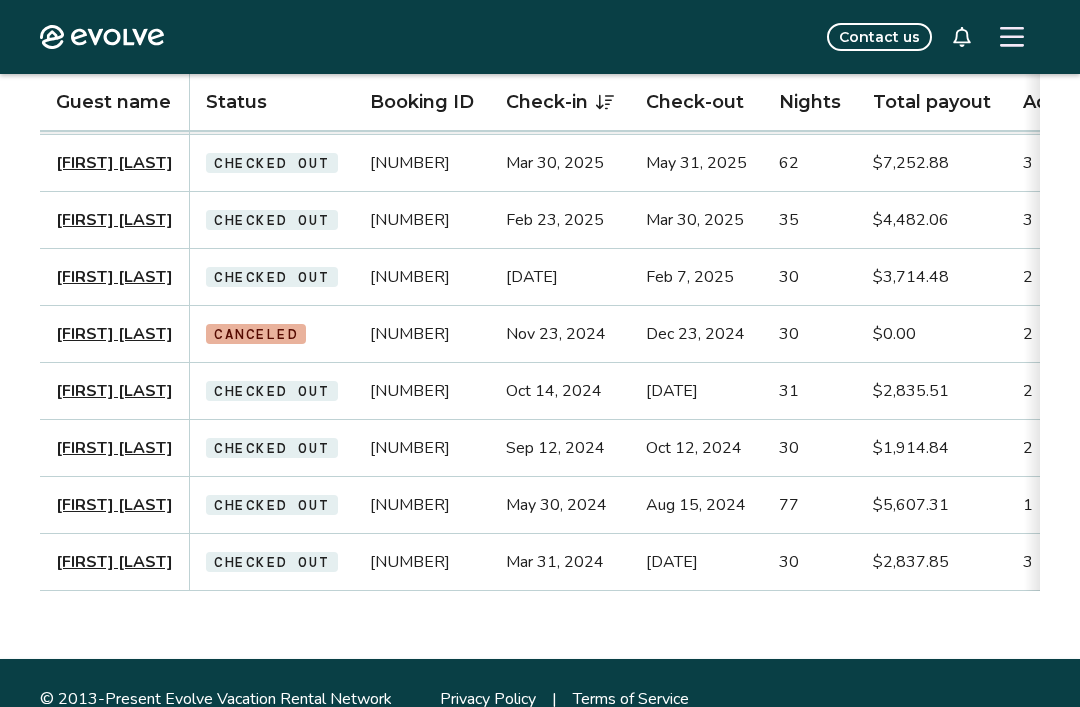 click on "[FIRST] [LAST]" at bounding box center [114, 163] 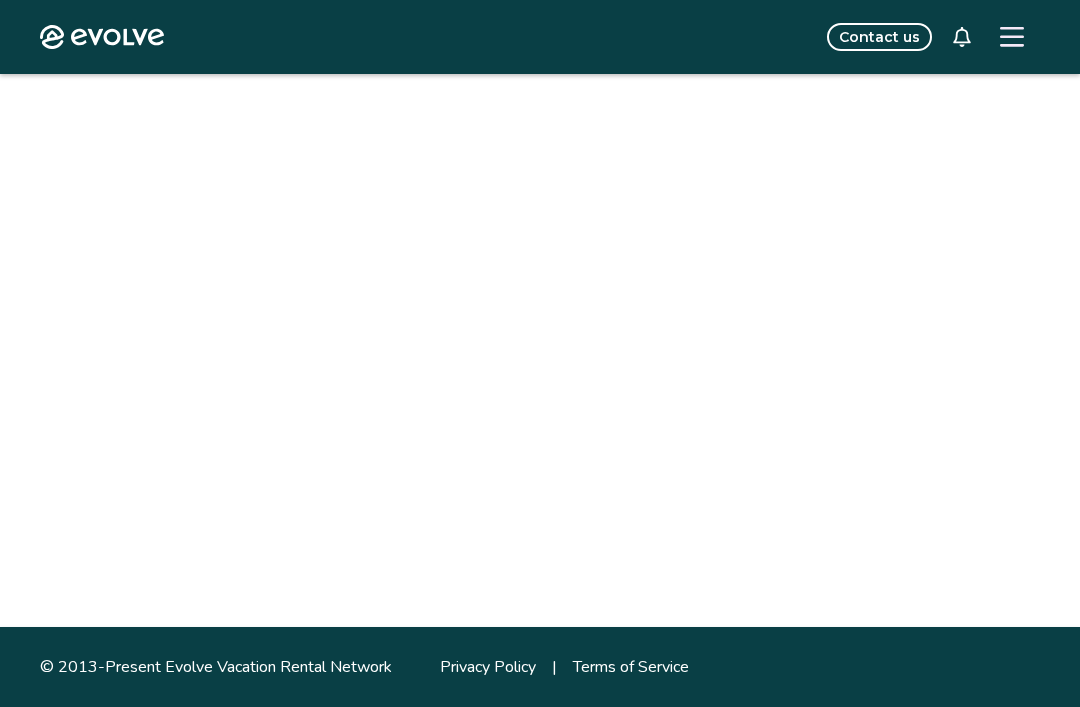 scroll, scrollTop: 0, scrollLeft: 0, axis: both 